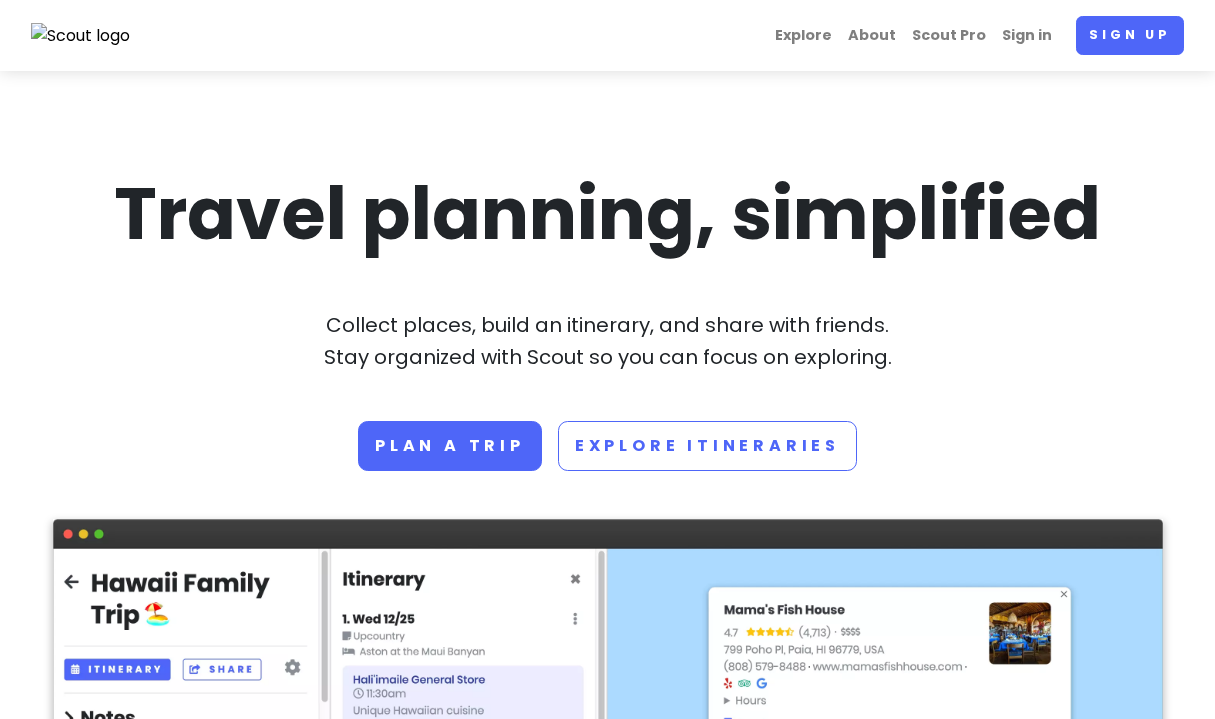 scroll, scrollTop: 0, scrollLeft: 0, axis: both 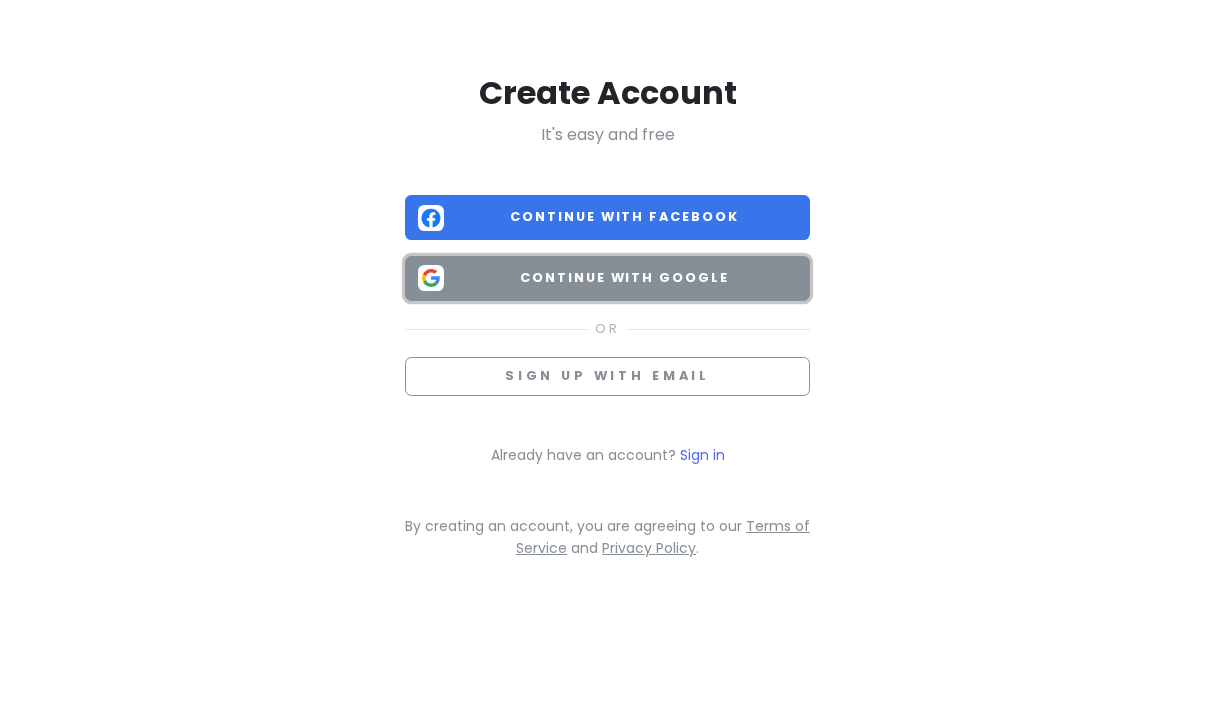 click on "Continue with Google" at bounding box center [624, 278] 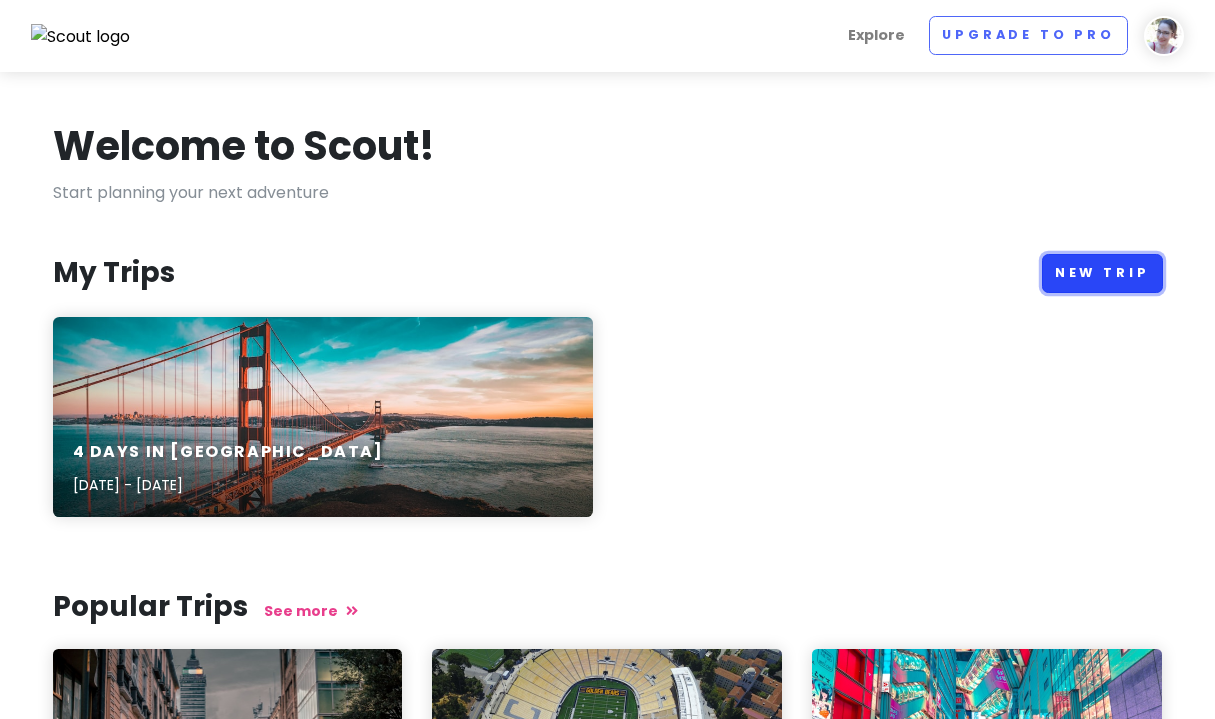 click on "New Trip" at bounding box center [1102, 273] 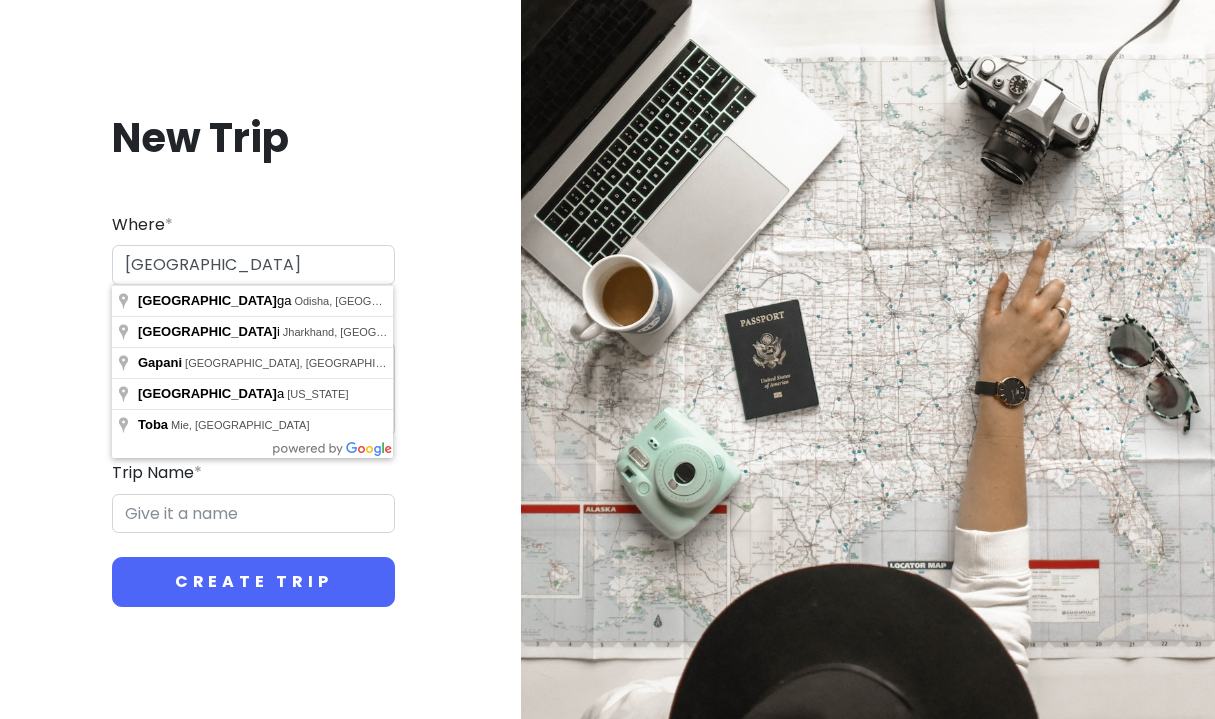 type on "[GEOGRAPHIC_DATA]" 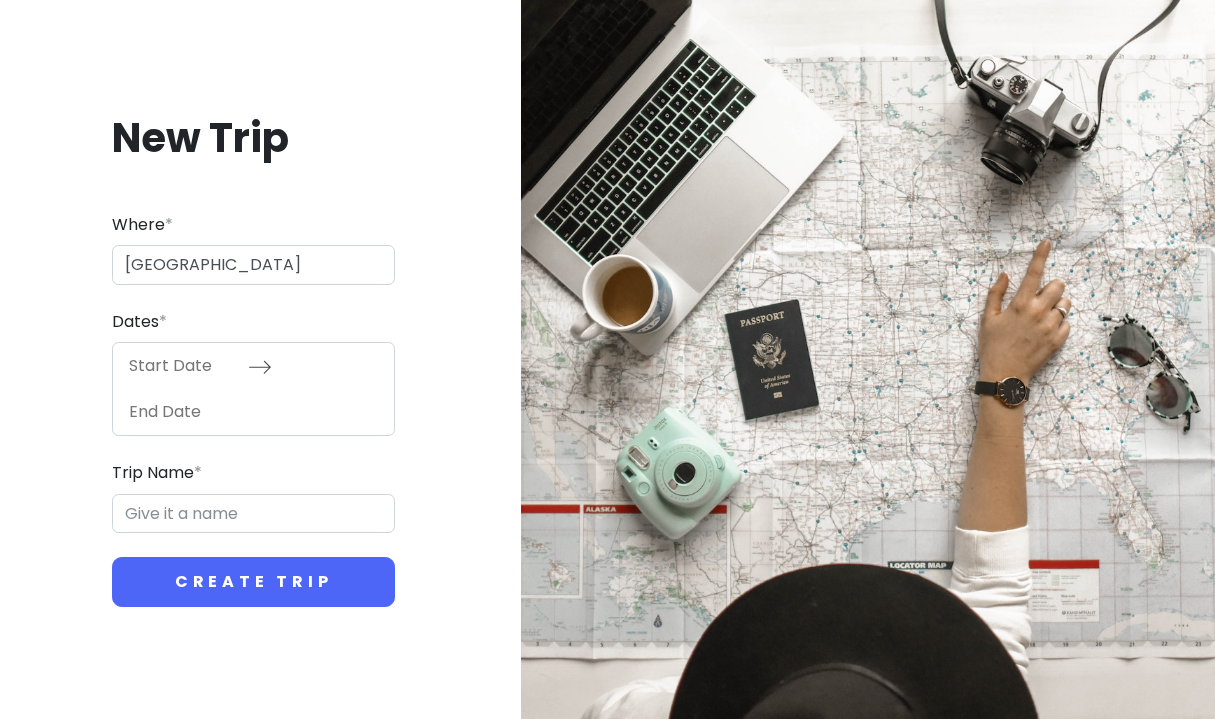 click on "New Trip Where  * [GEOGRAPHIC_DATA] Dates  * Navigate forward to interact with the calendar and select a date. Press the question mark key to get the keyboard shortcuts for changing dates. Navigate backward to interact with the calendar and select a date. Press the question mark key to get the keyboard shortcuts for changing dates. Trip Name  * Create Trip" at bounding box center (253, 360) 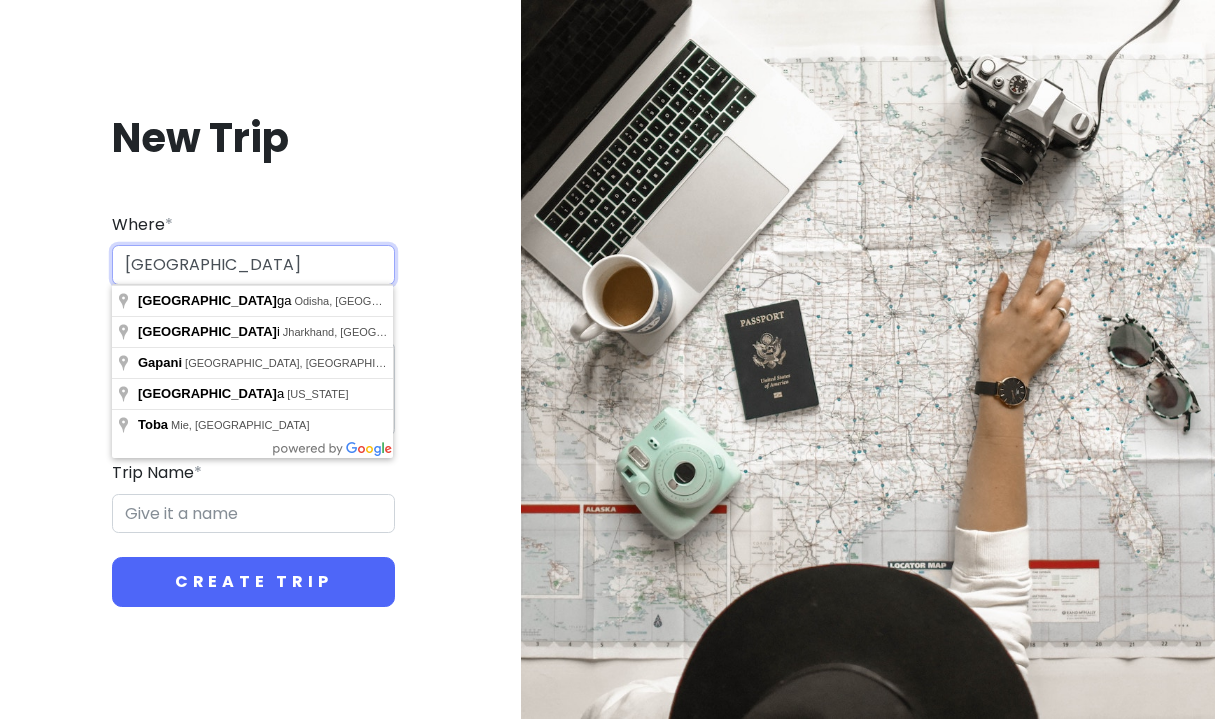 click on "[GEOGRAPHIC_DATA]" at bounding box center (253, 265) 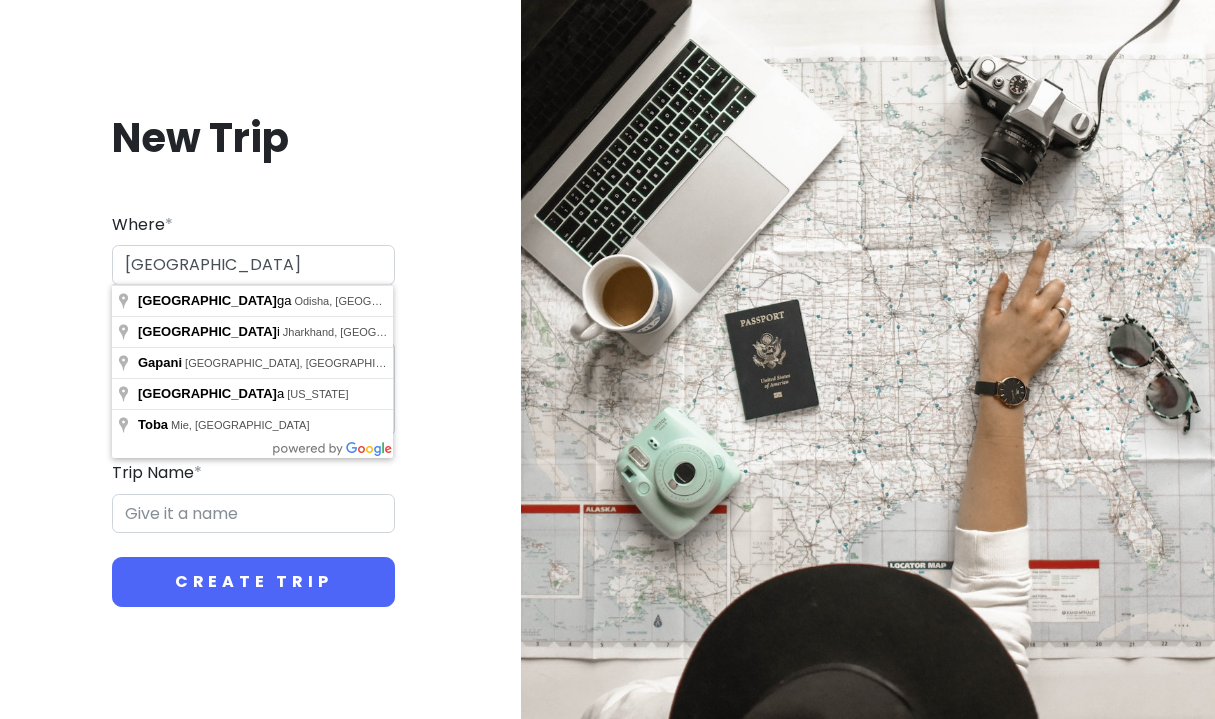 click on "New Trip Where  * [GEOGRAPHIC_DATA] Dates  * Navigate forward to interact with the calendar and select a date. Press the question mark key to get the keyboard shortcuts for changing dates. Navigate backward to interact with the calendar and select a date. Press the question mark key to get the keyboard shortcuts for changing dates. Trip Name  * Create Trip" at bounding box center (253, 360) 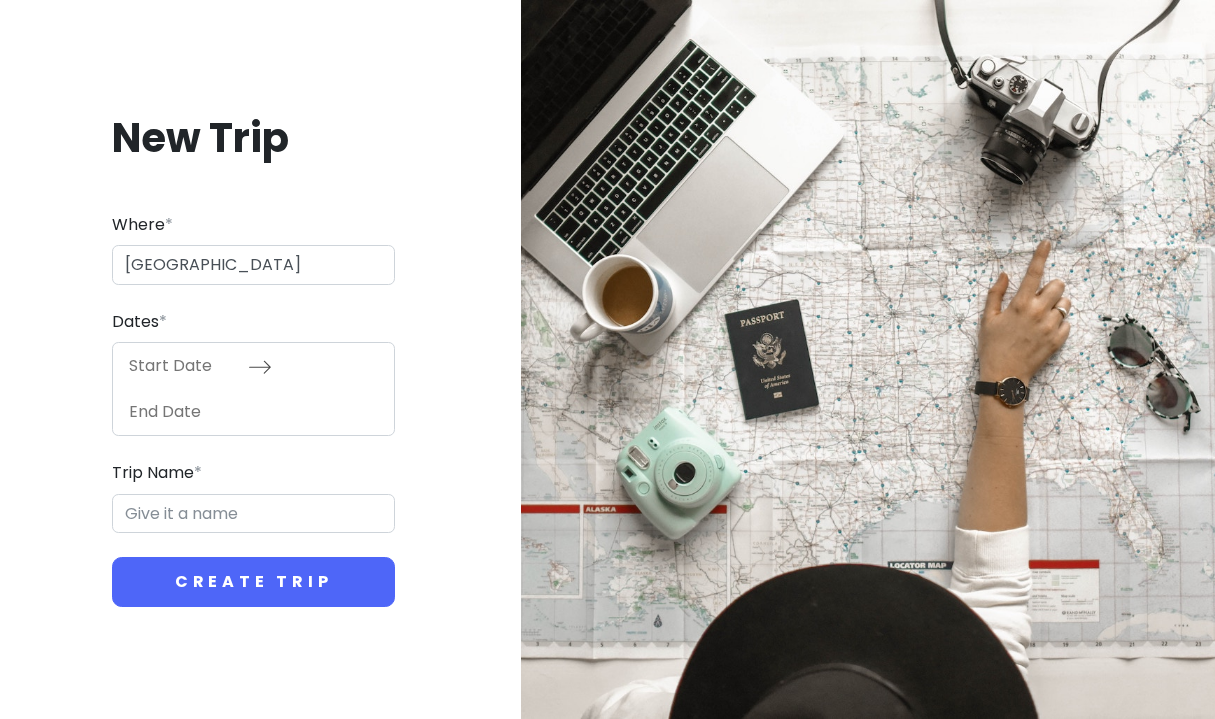 click at bounding box center (183, 366) 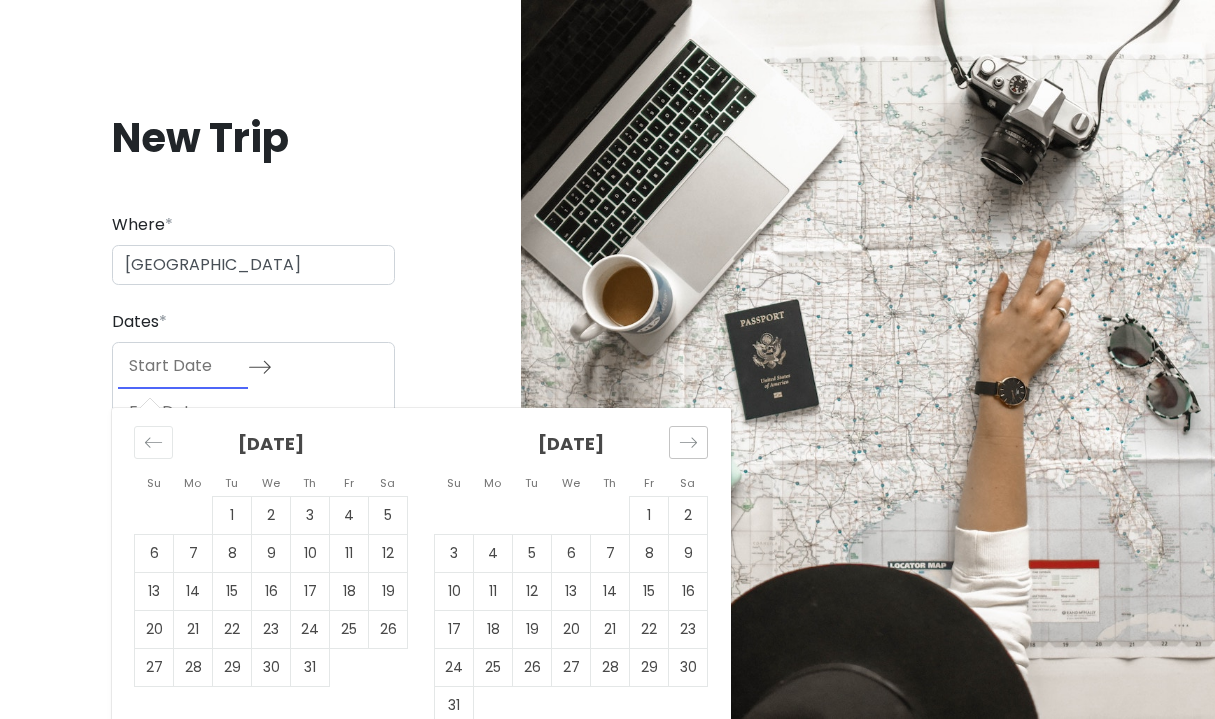 click 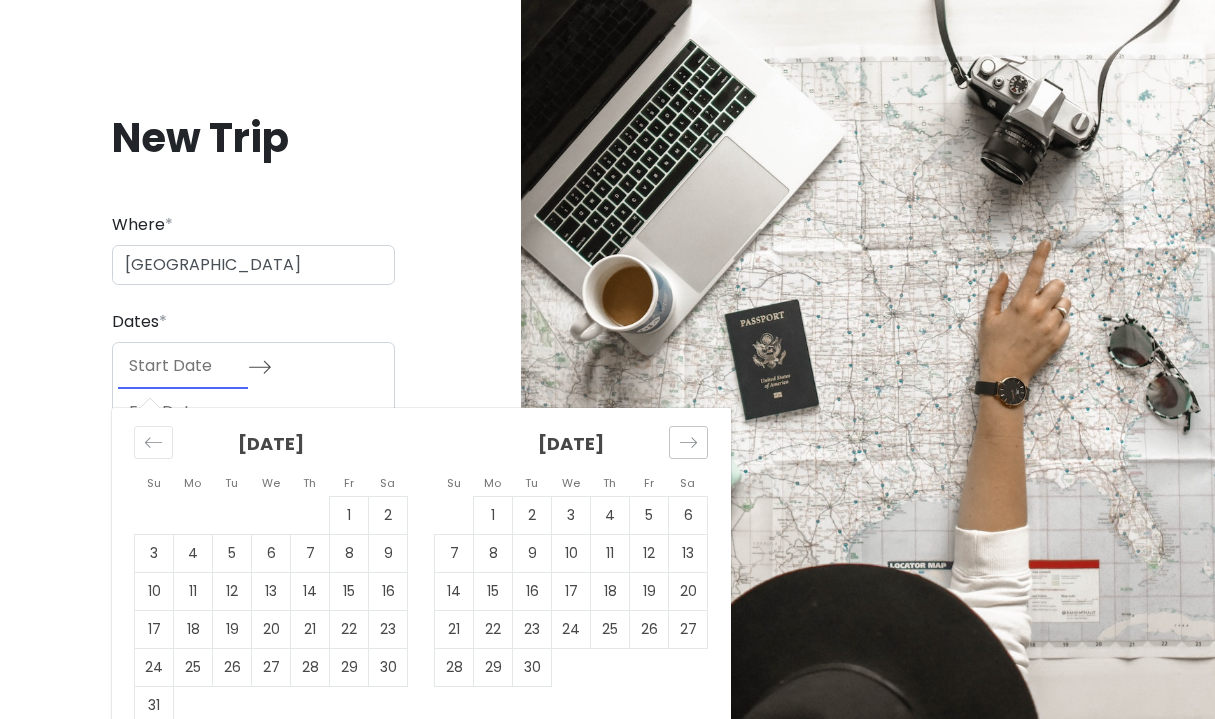 click 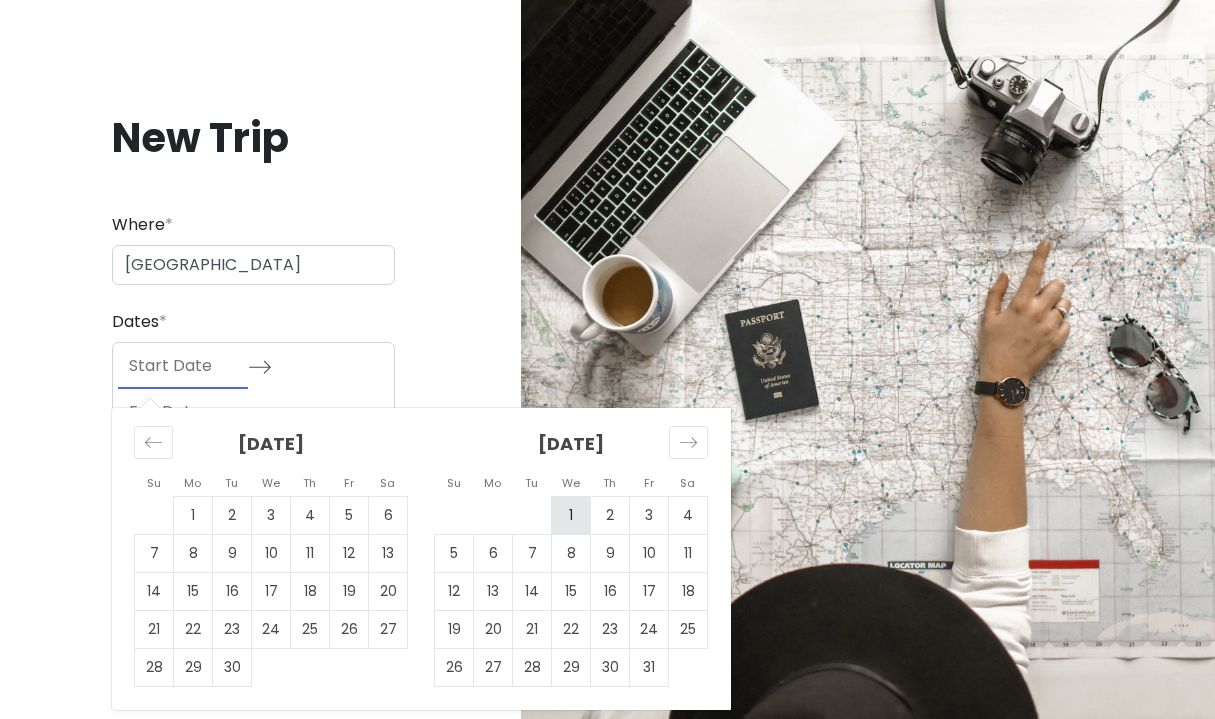 click on "1" at bounding box center [571, 516] 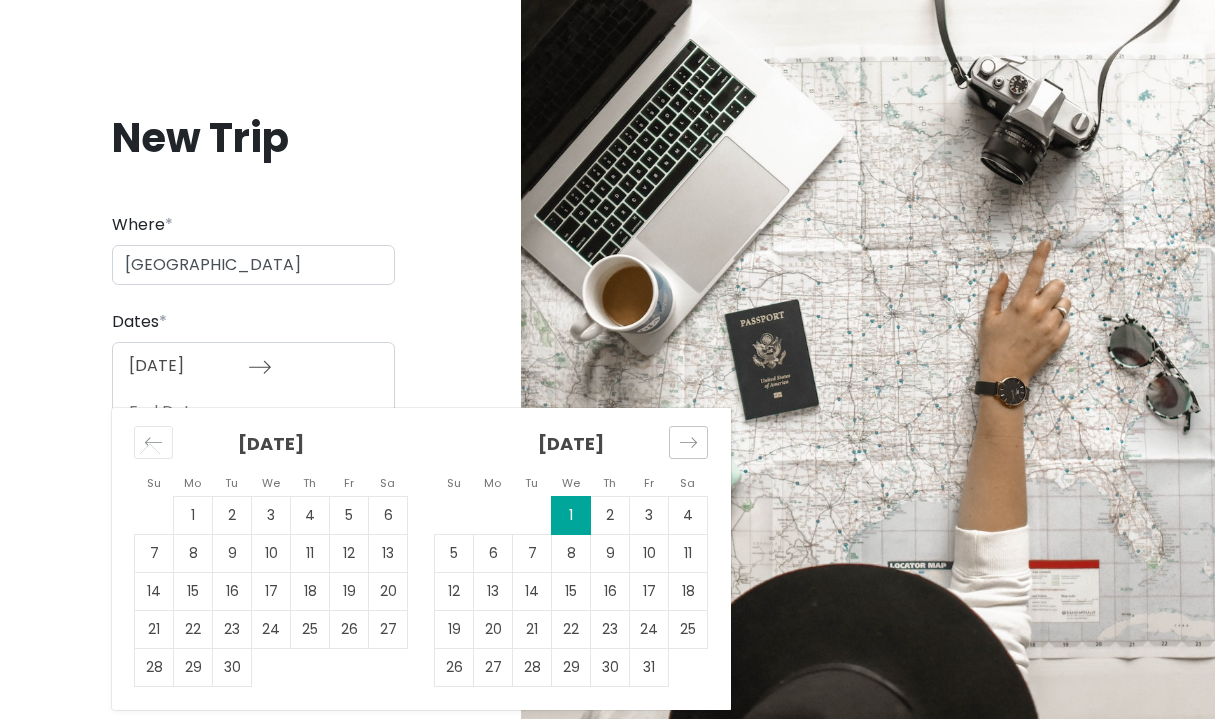 click 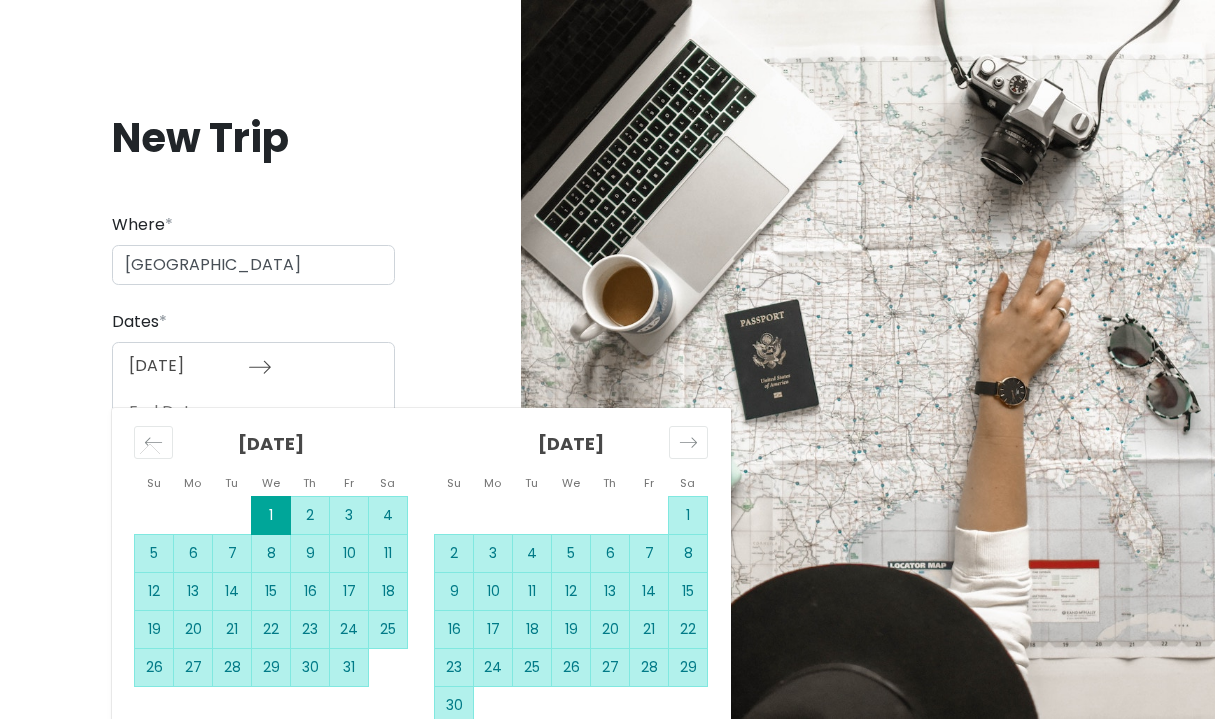 click on "30" at bounding box center (454, 706) 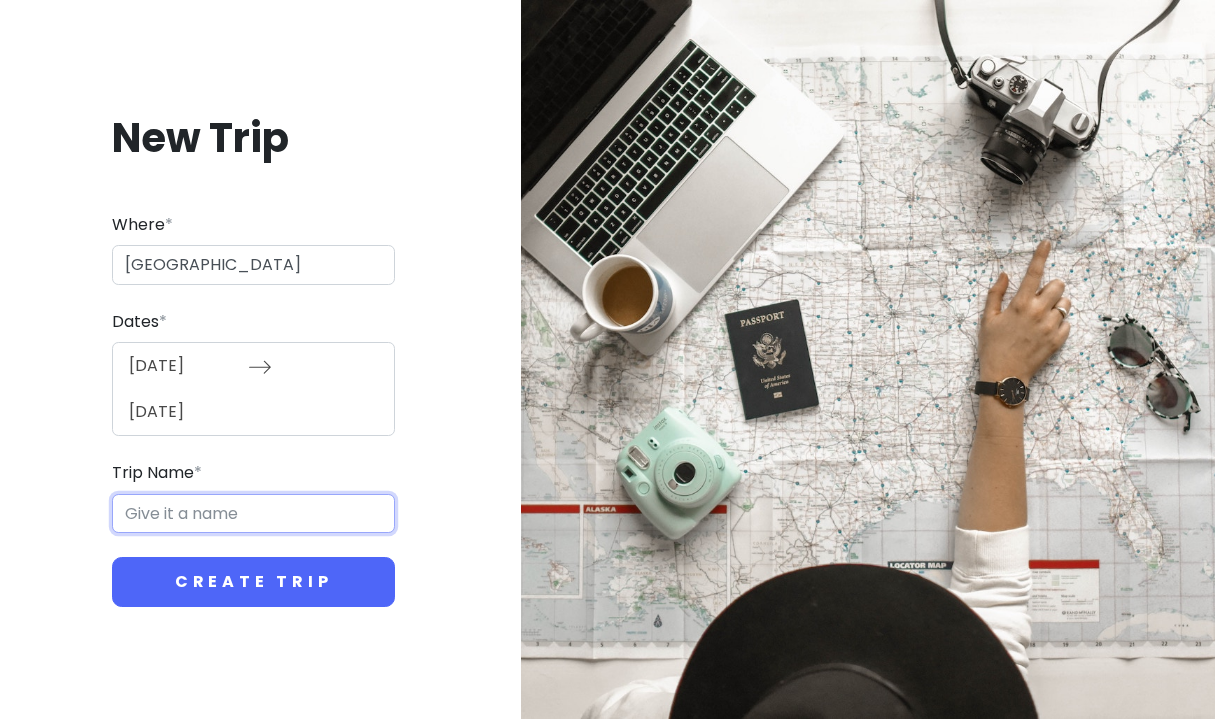click on "Trip Name  *" at bounding box center (253, 514) 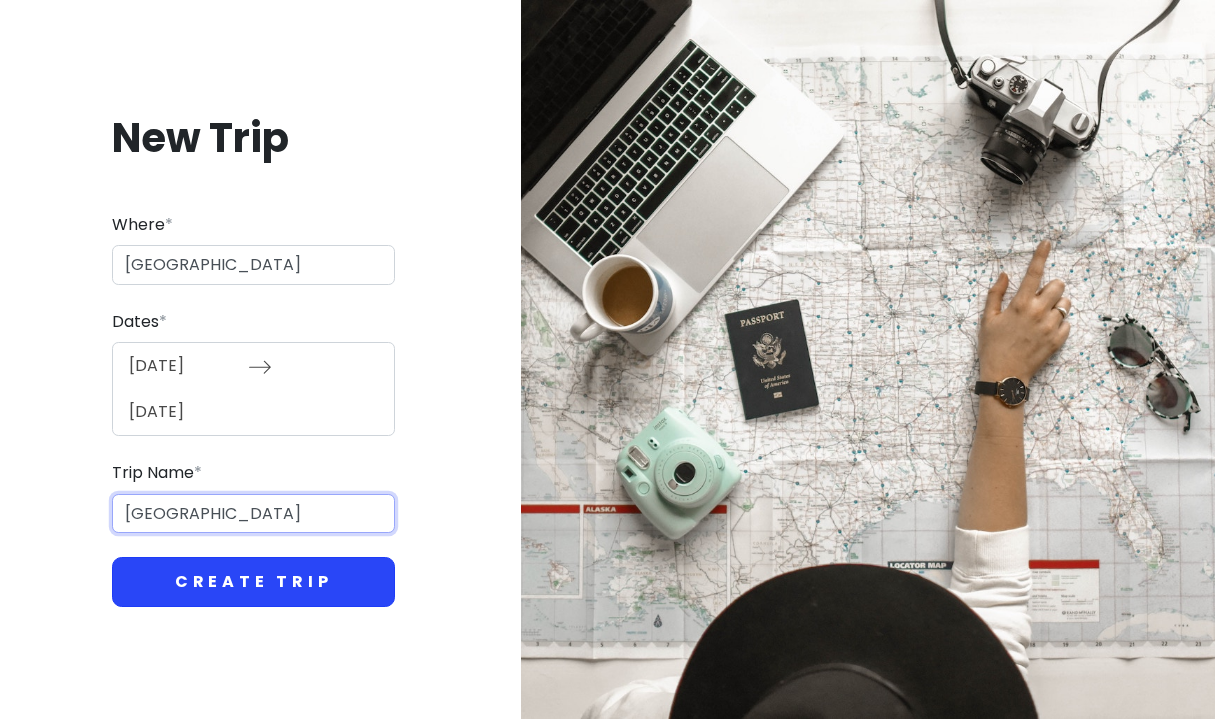 type on "[GEOGRAPHIC_DATA]" 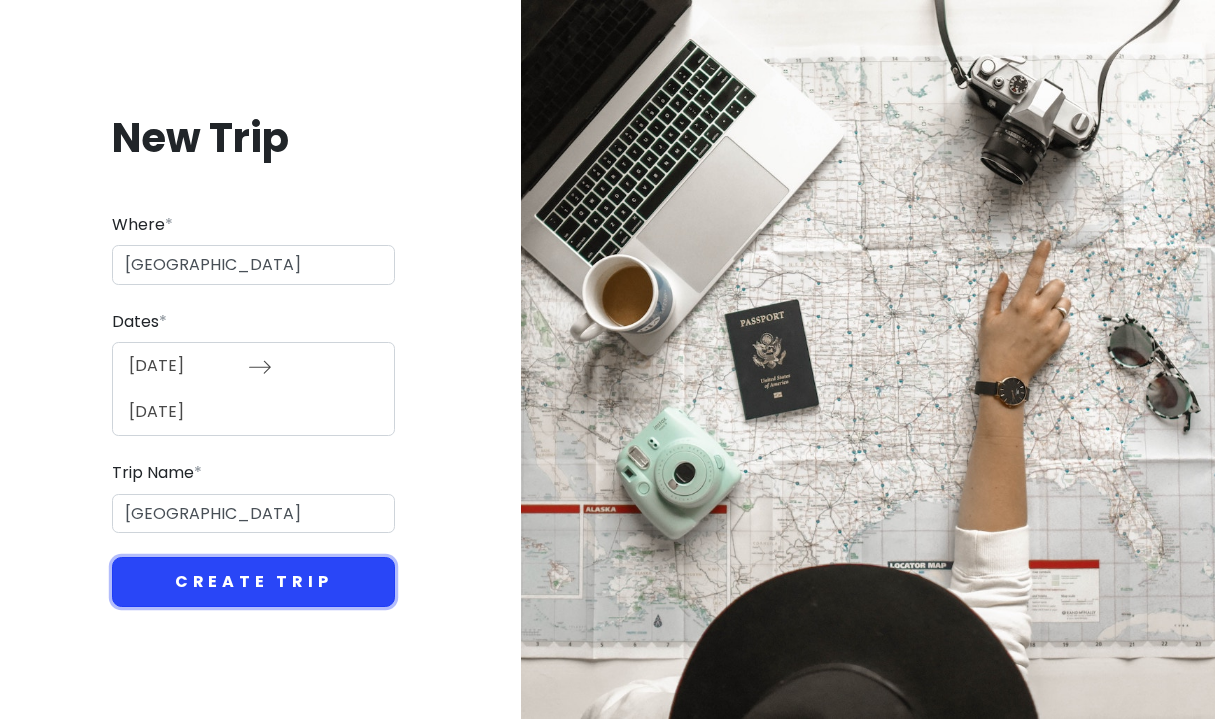 click on "Create Trip" at bounding box center [253, 582] 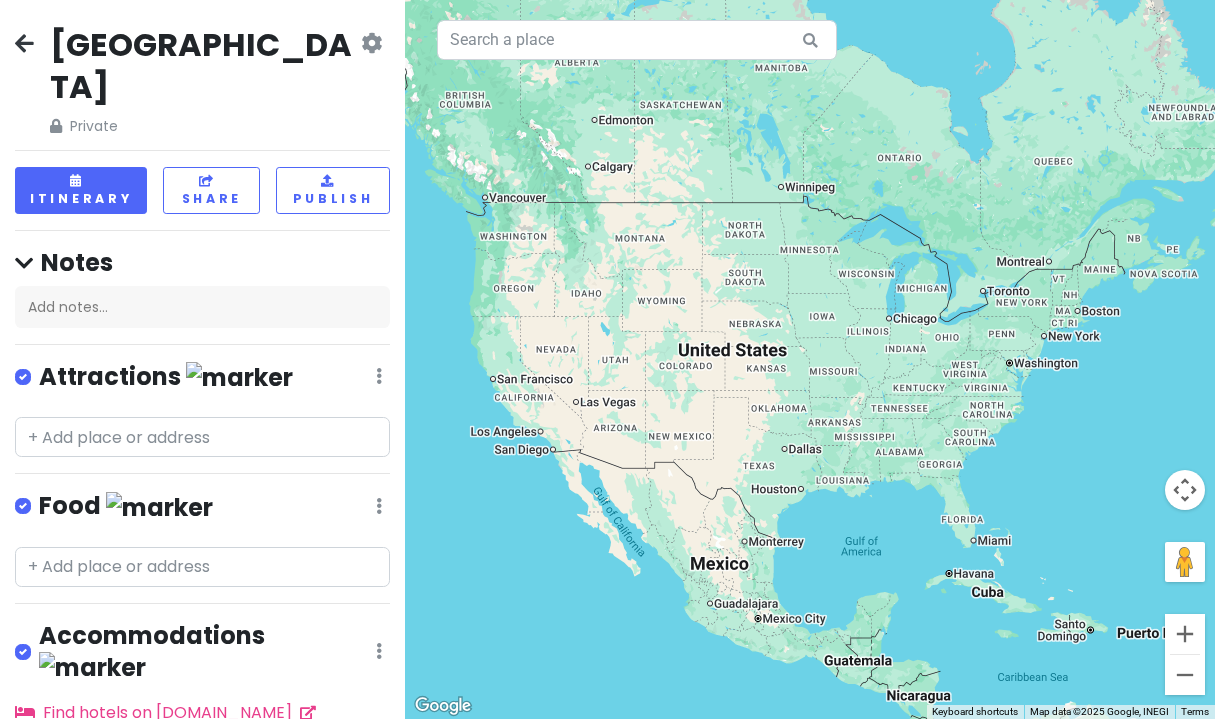 click at bounding box center [24, 43] 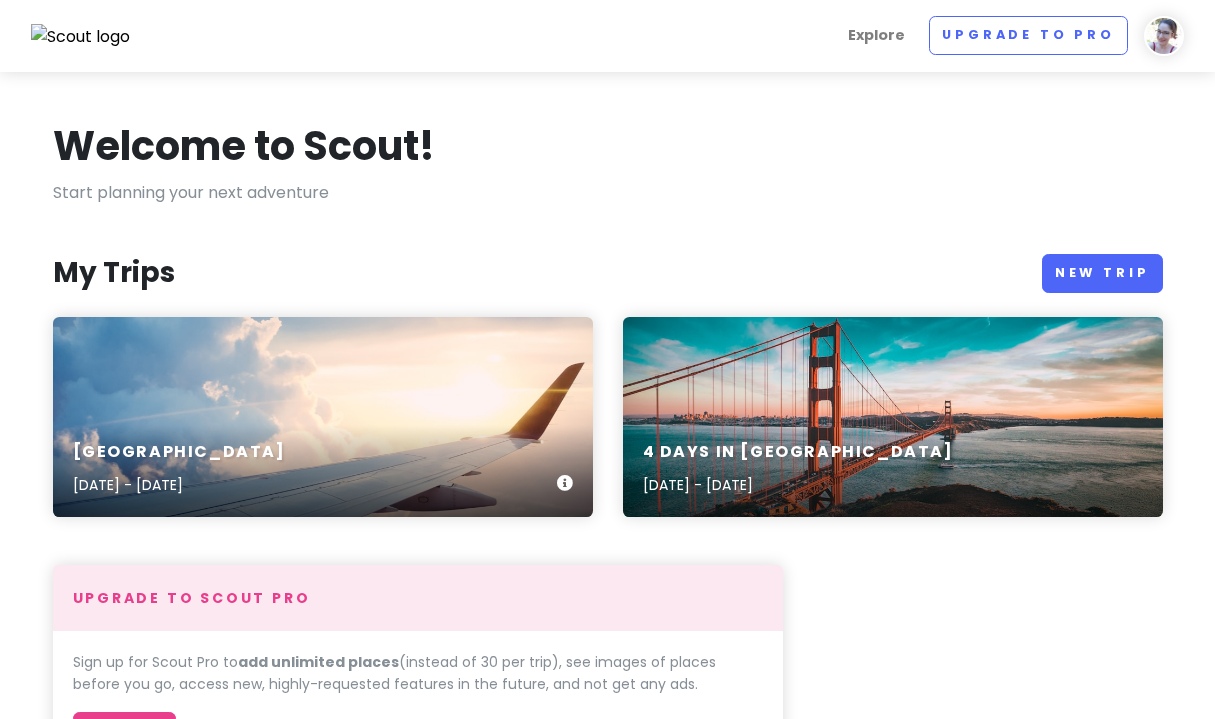 click on "[GEOGRAPHIC_DATA] [DATE] - [DATE]" at bounding box center [323, 417] 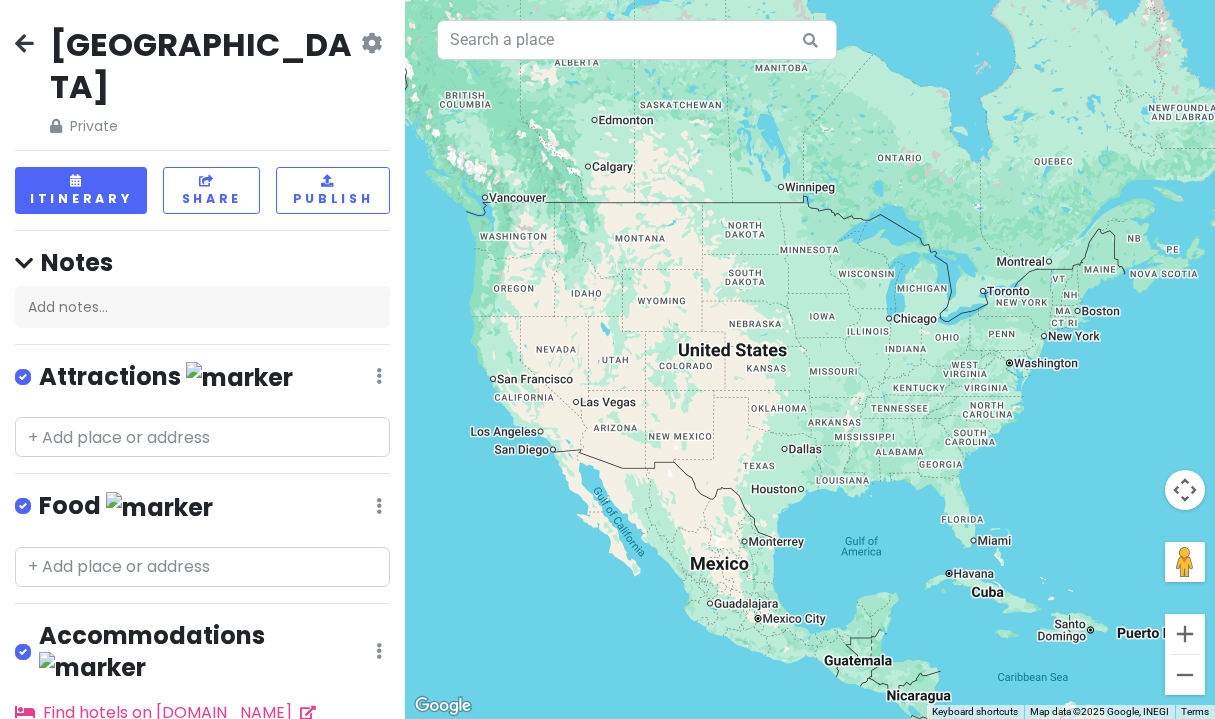 click at bounding box center (371, 43) 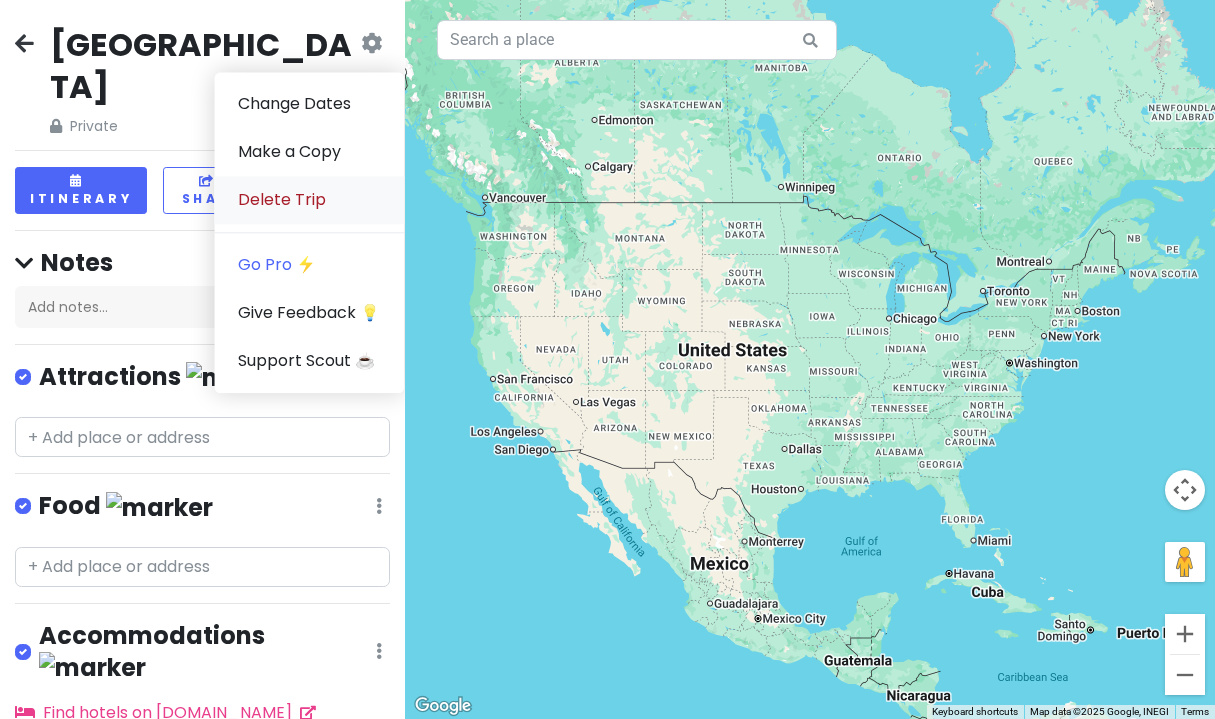 click on "Delete Trip" at bounding box center [309, 200] 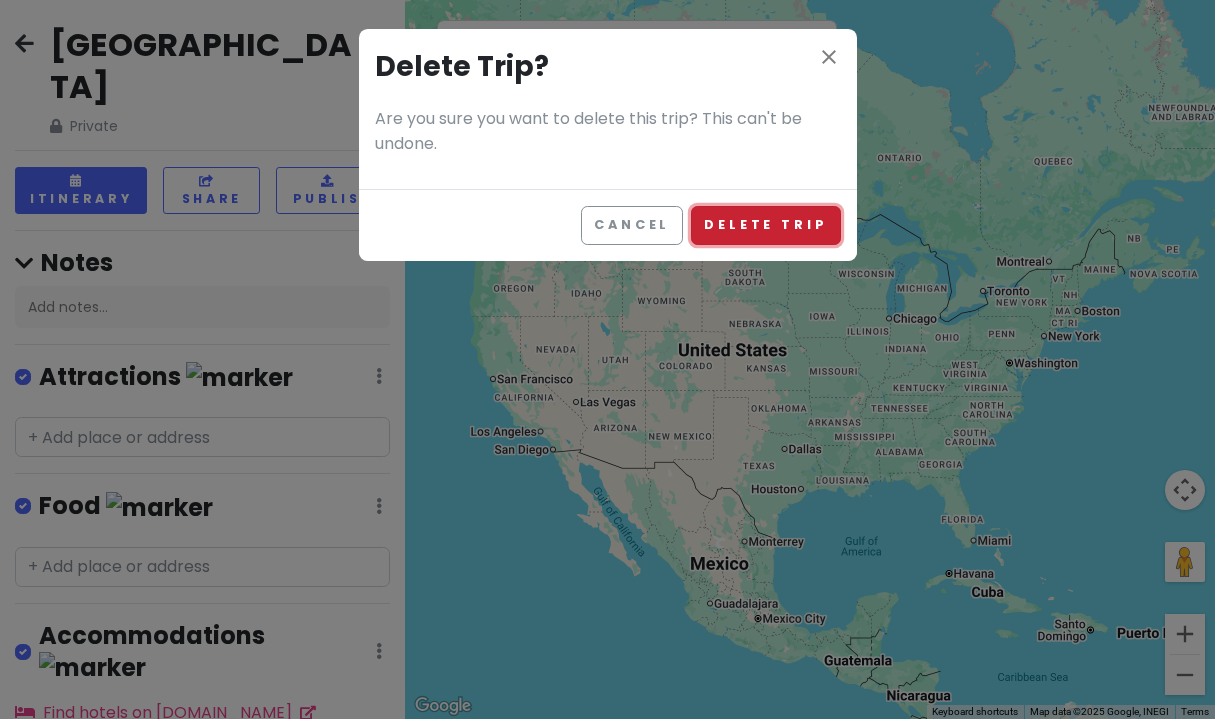 click on "Delete Trip" at bounding box center [765, 225] 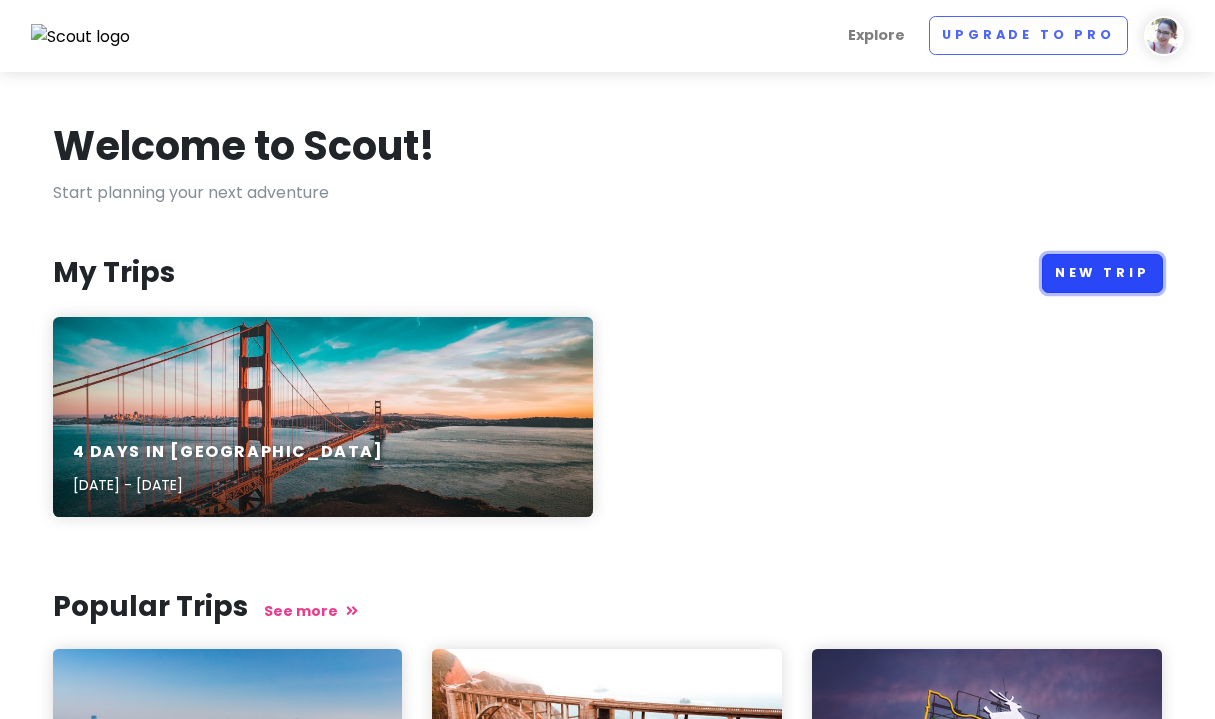 click on "New Trip" at bounding box center [1102, 273] 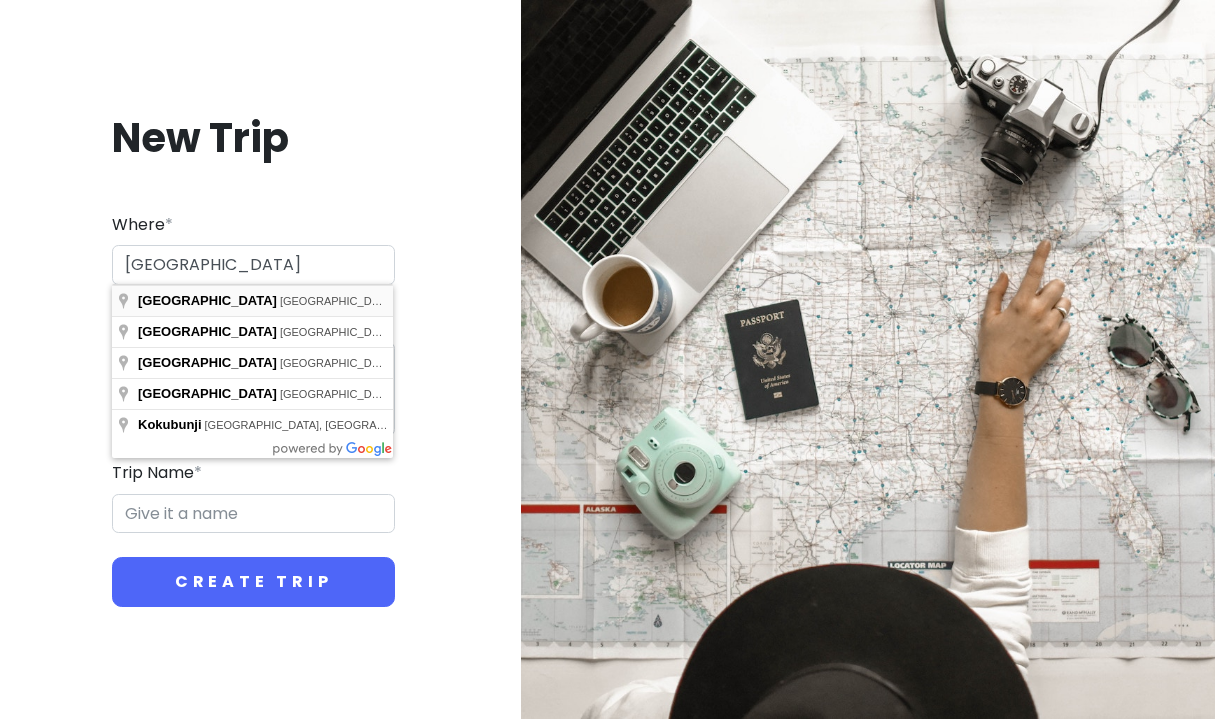 type on "[GEOGRAPHIC_DATA], [GEOGRAPHIC_DATA]" 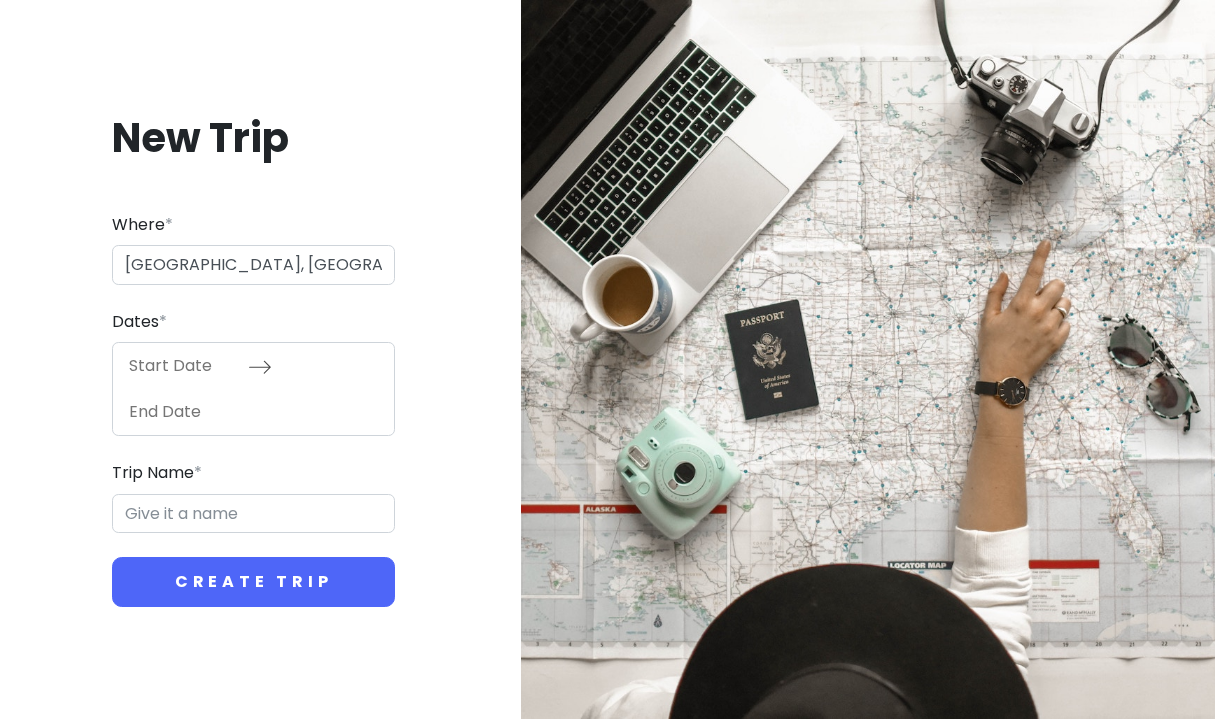 type on "Tokyo Trip" 